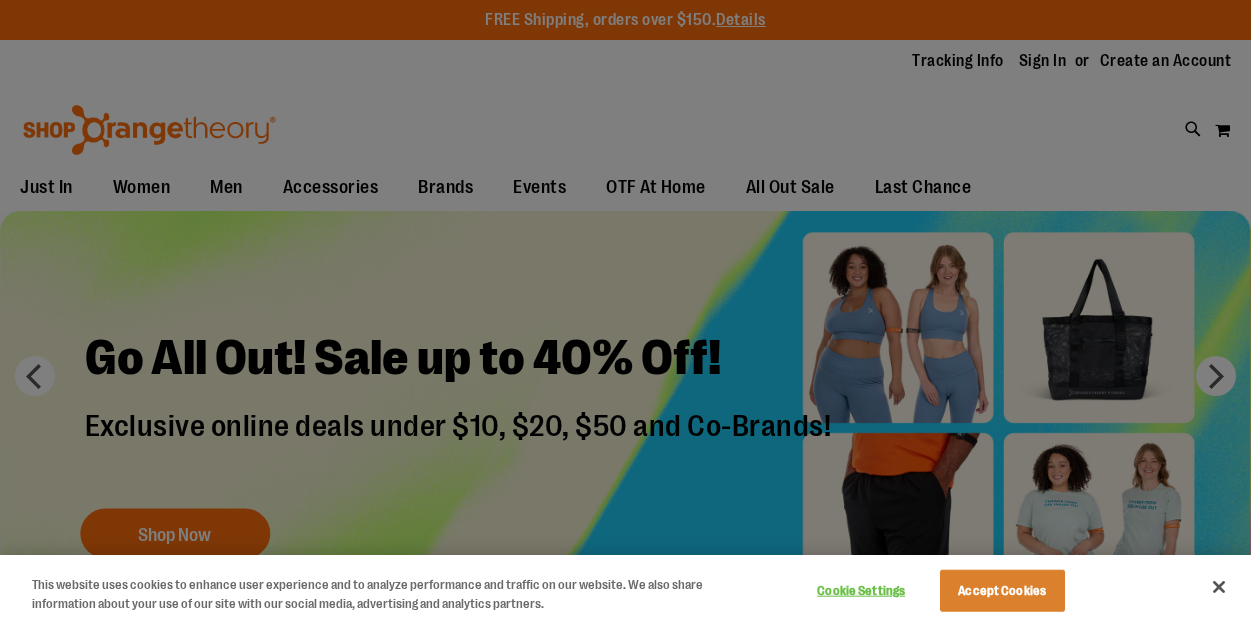 scroll, scrollTop: 0, scrollLeft: 0, axis: both 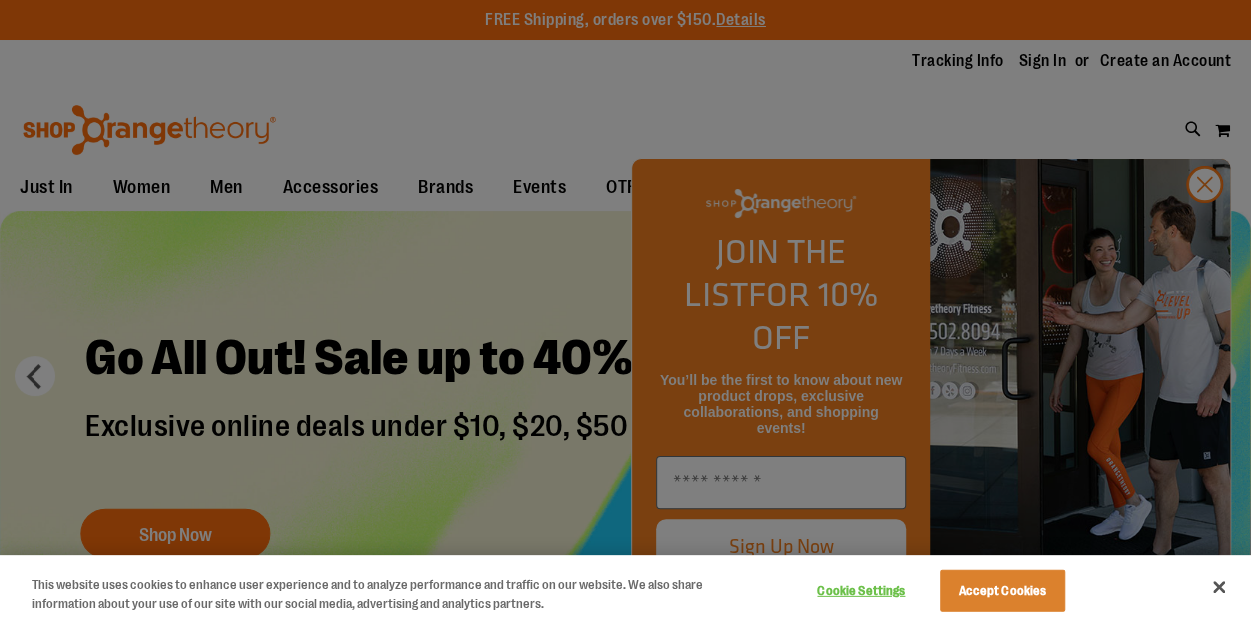 type on "**********" 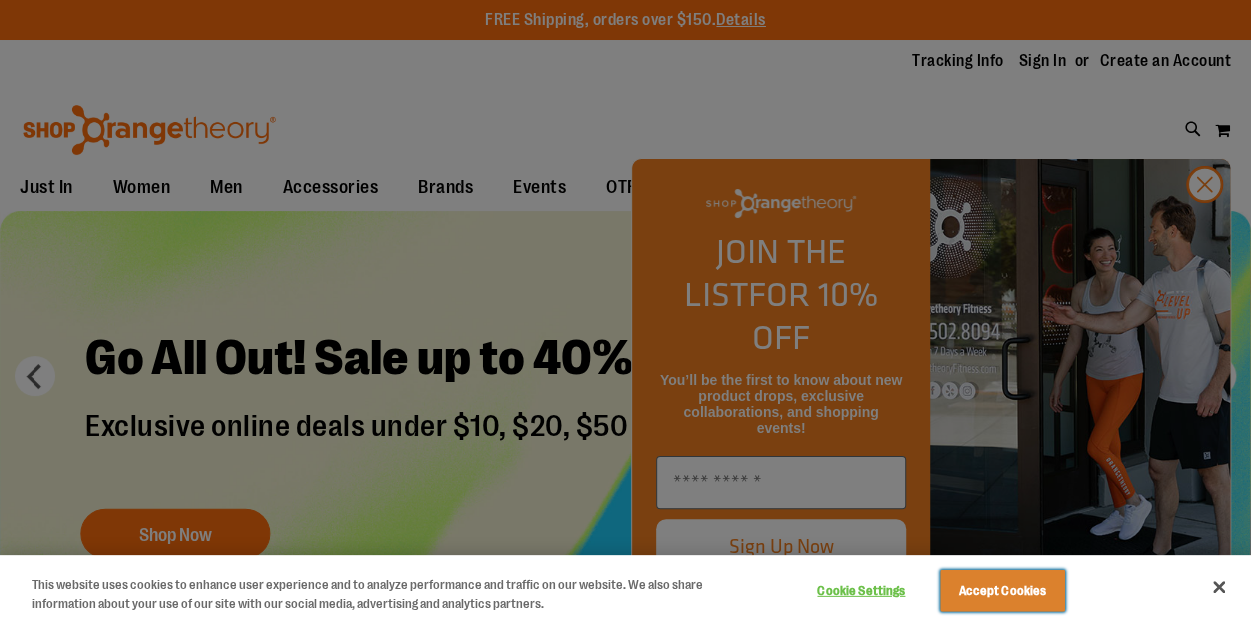 click on "Accept Cookies" at bounding box center [1002, 591] 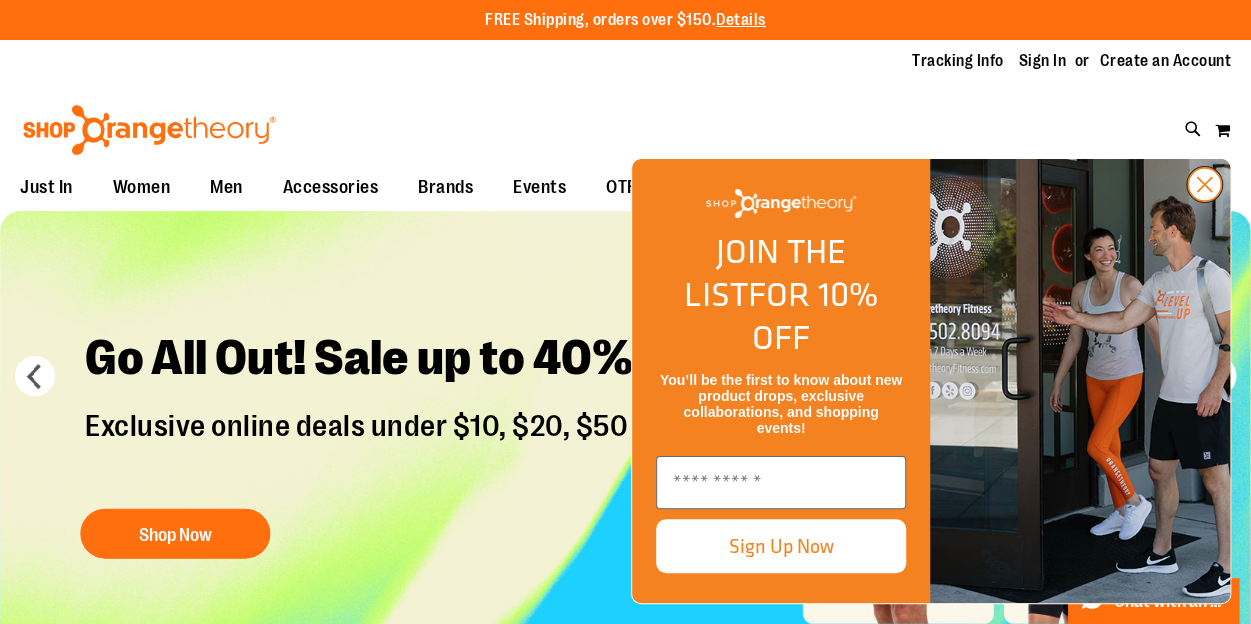 click on "Close dialog" 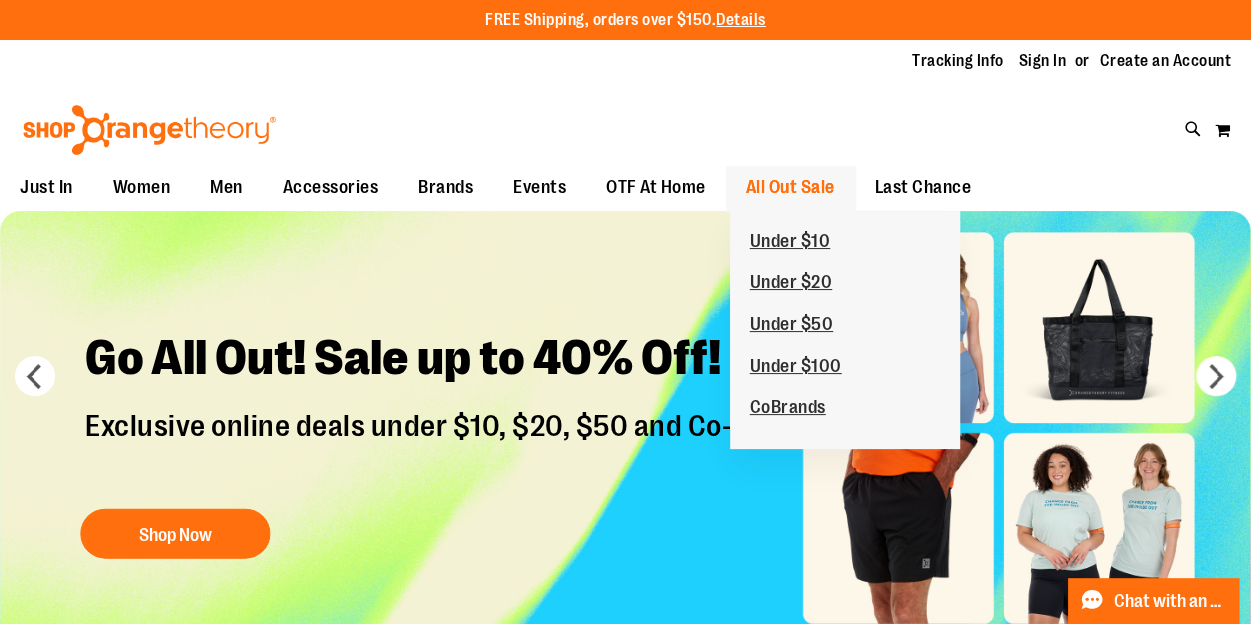 click on "All Out Sale" at bounding box center [790, 187] 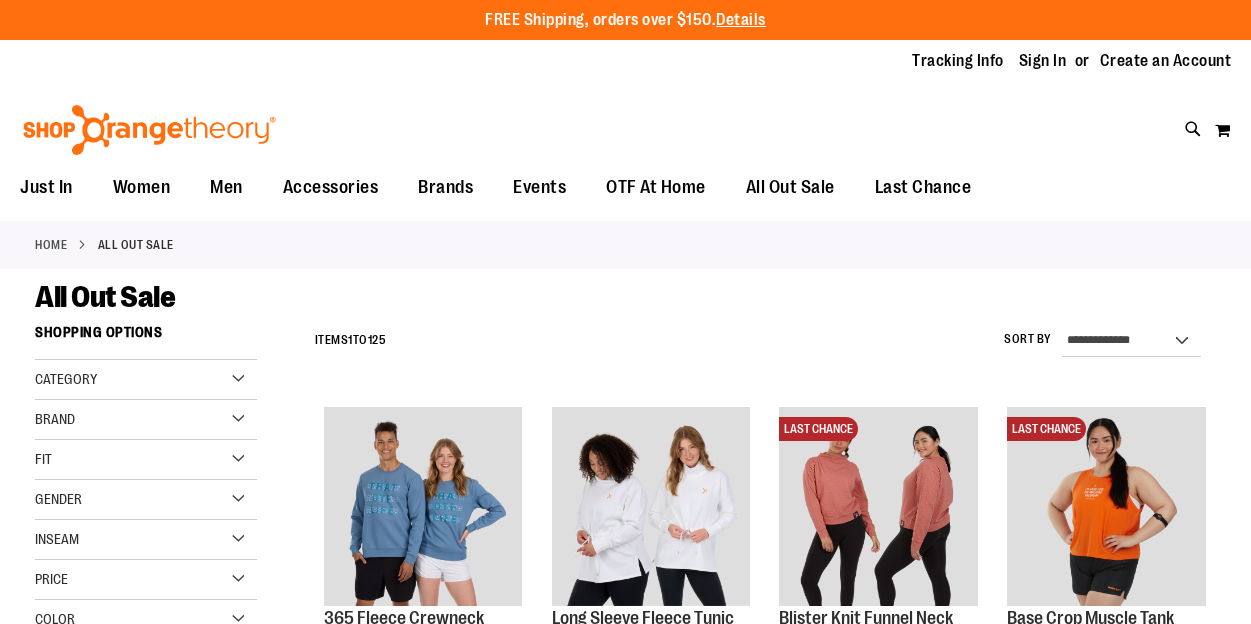 scroll, scrollTop: 0, scrollLeft: 0, axis: both 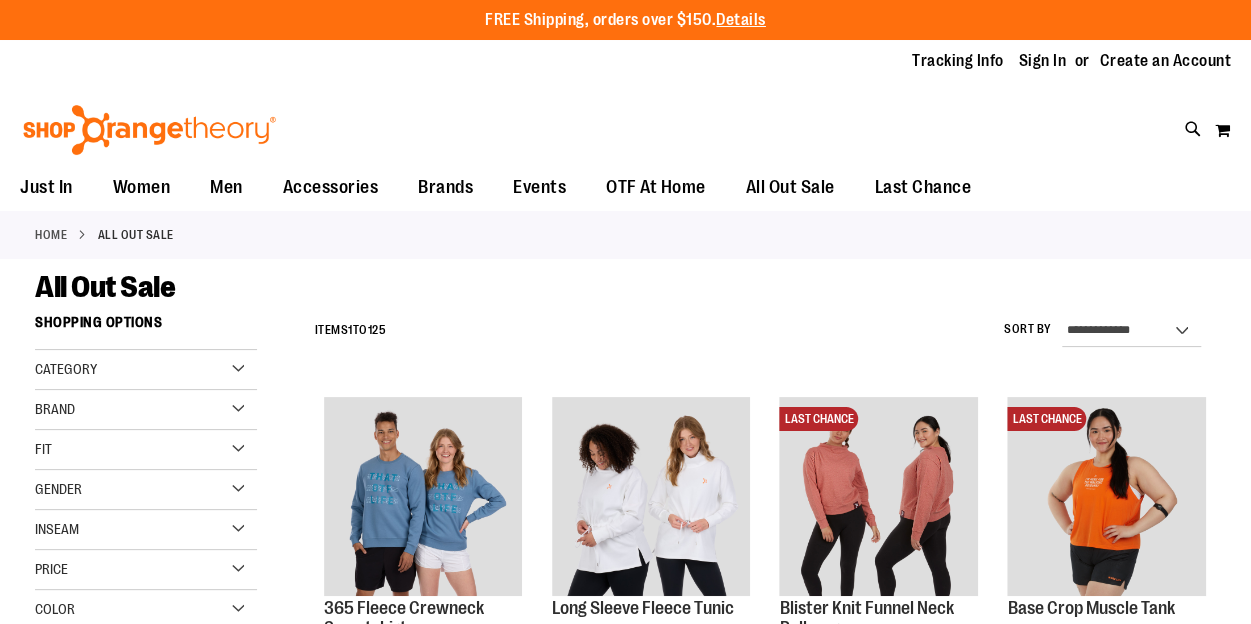 type on "**********" 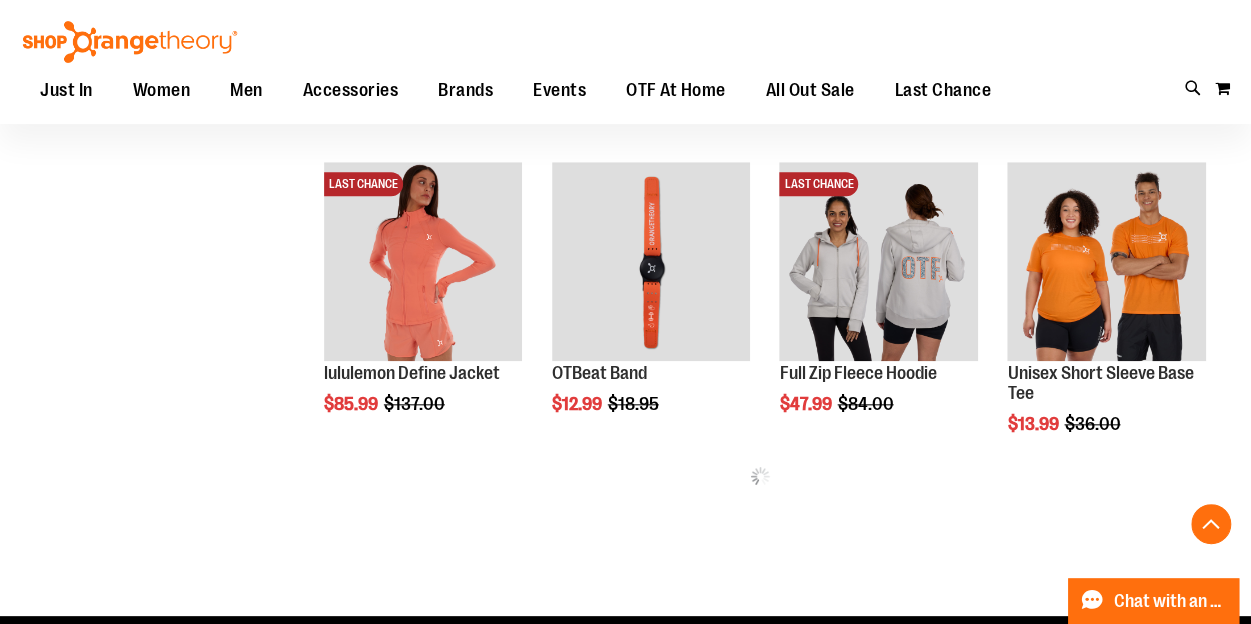 scroll, scrollTop: 916, scrollLeft: 0, axis: vertical 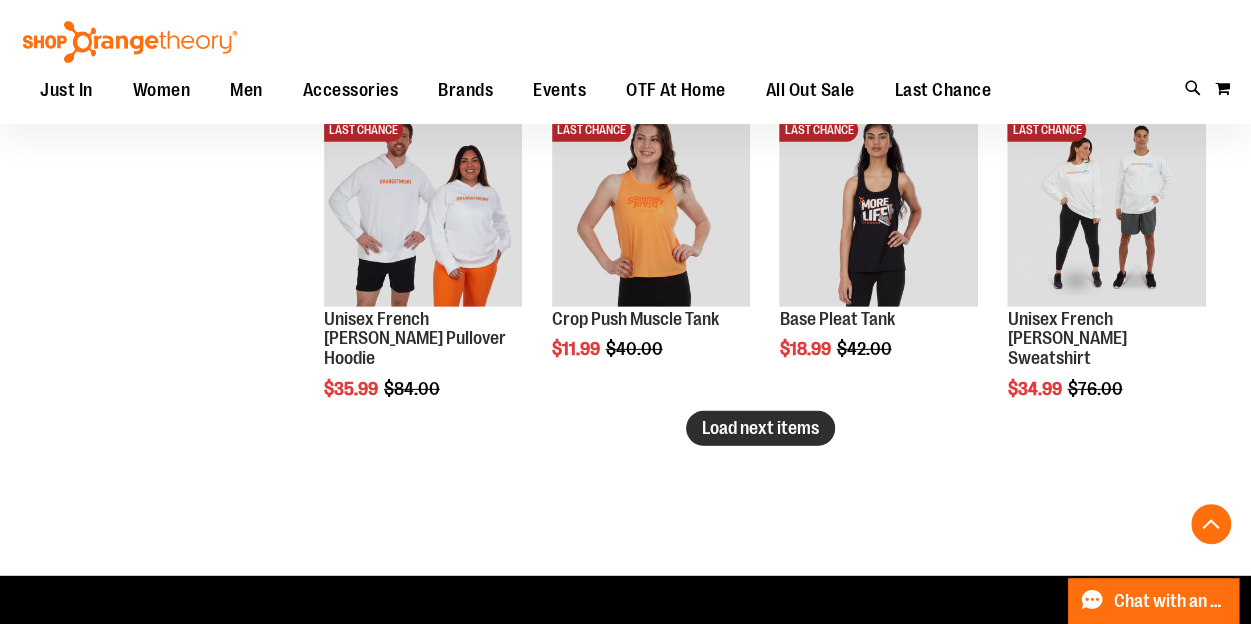 click on "Load next items" at bounding box center (760, 428) 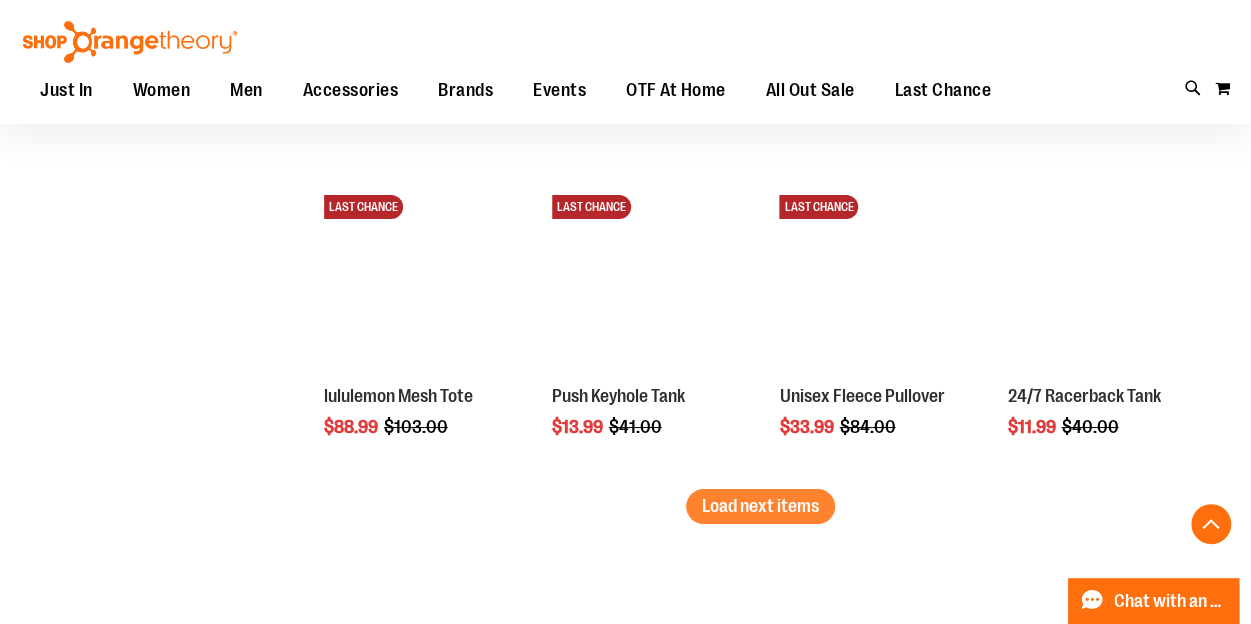 scroll, scrollTop: 3836, scrollLeft: 0, axis: vertical 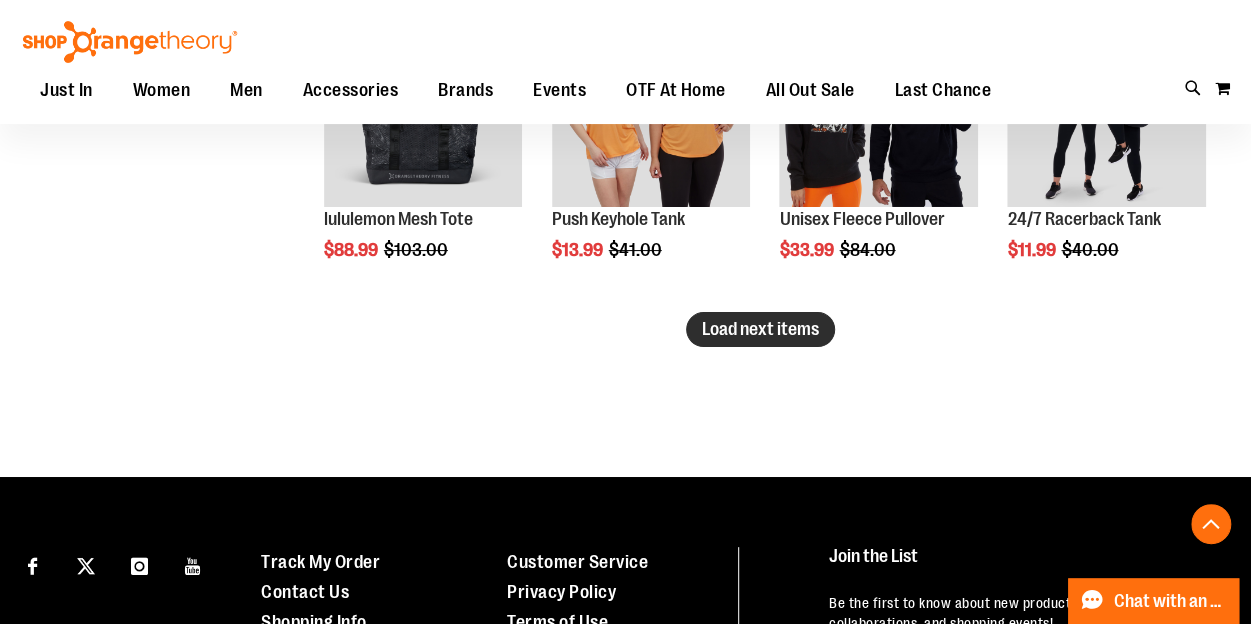 click on "Load next items" at bounding box center [760, 329] 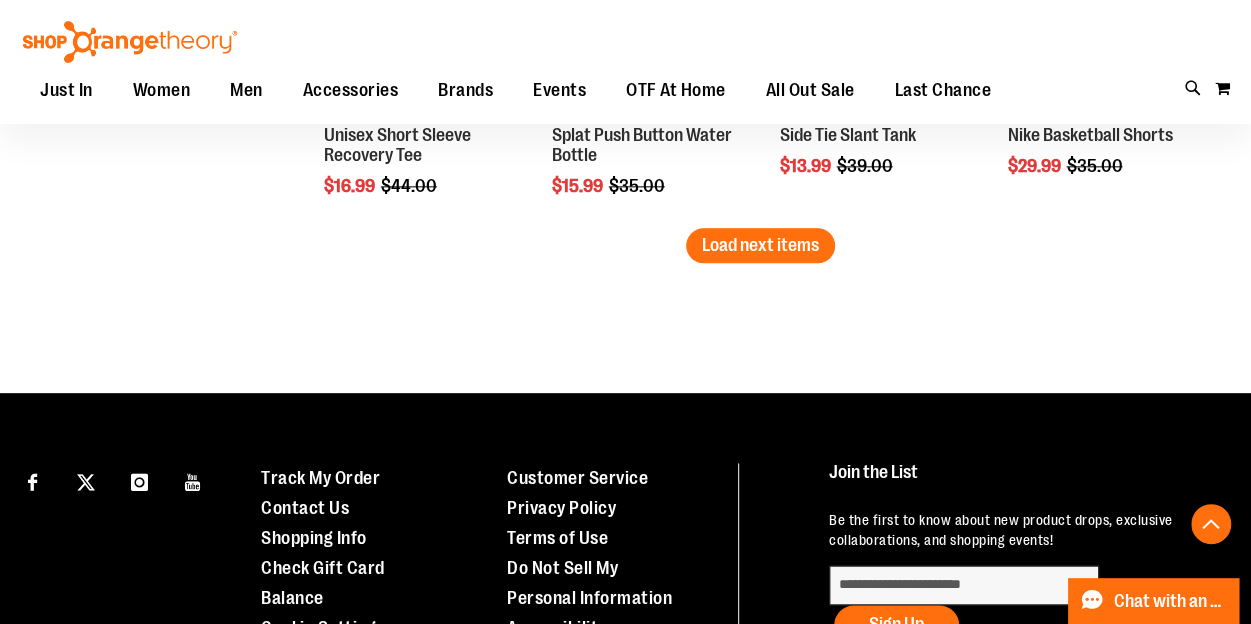 scroll, scrollTop: 4928, scrollLeft: 0, axis: vertical 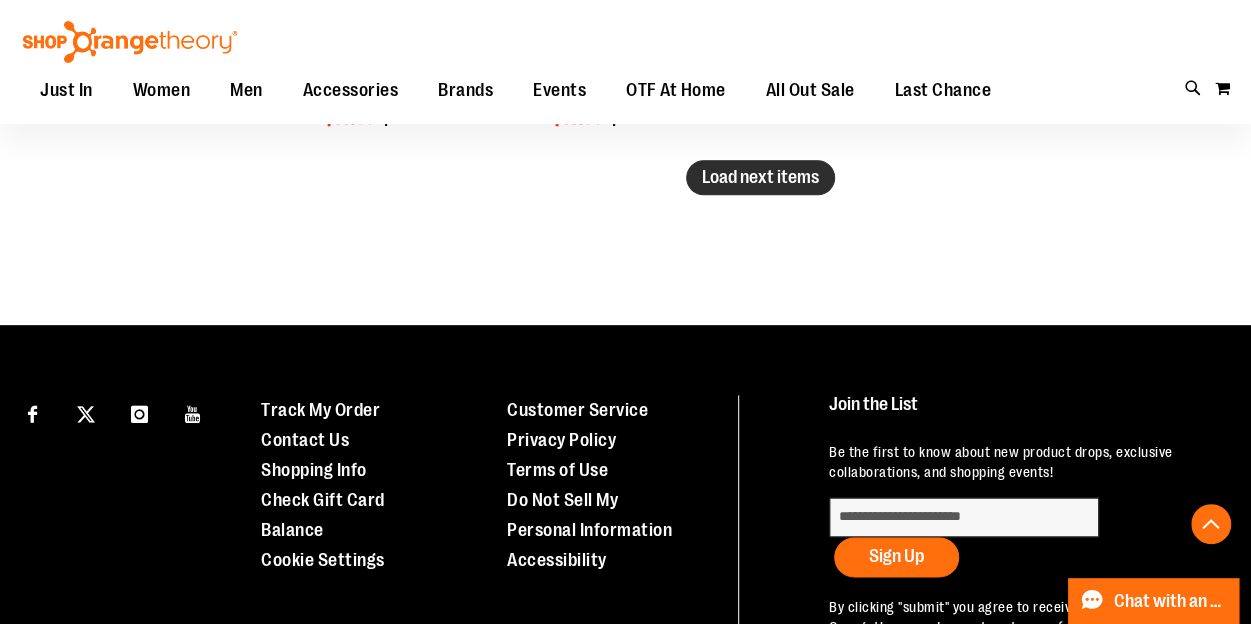 click on "Load next items" at bounding box center (760, 177) 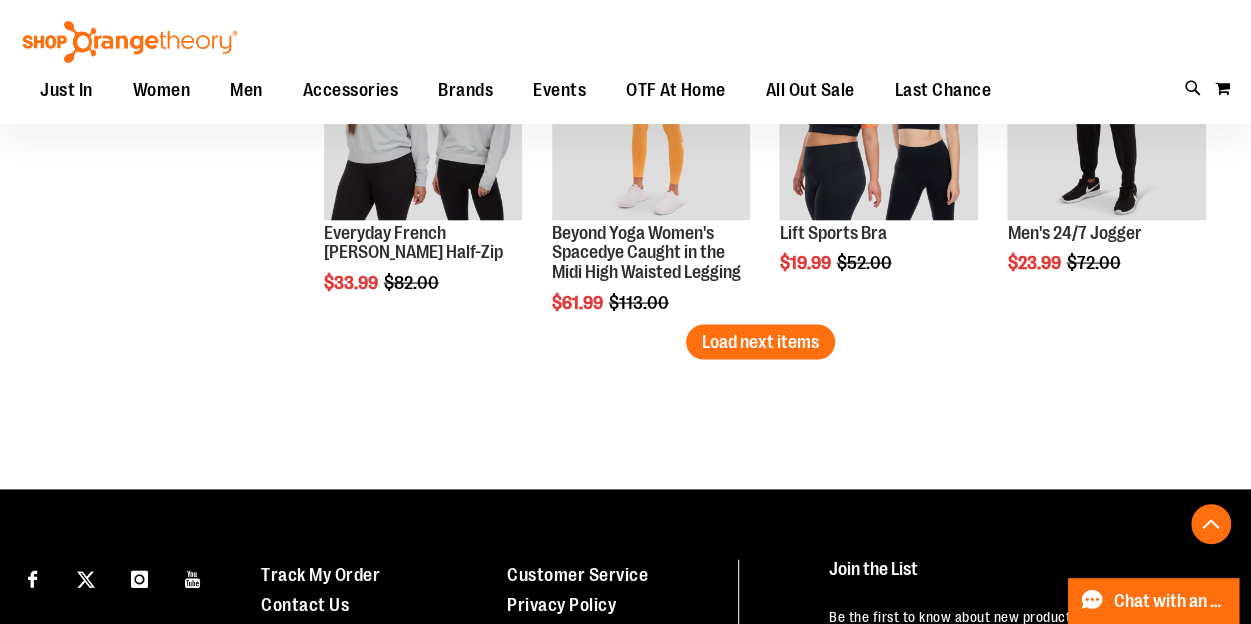 scroll, scrollTop: 5660, scrollLeft: 0, axis: vertical 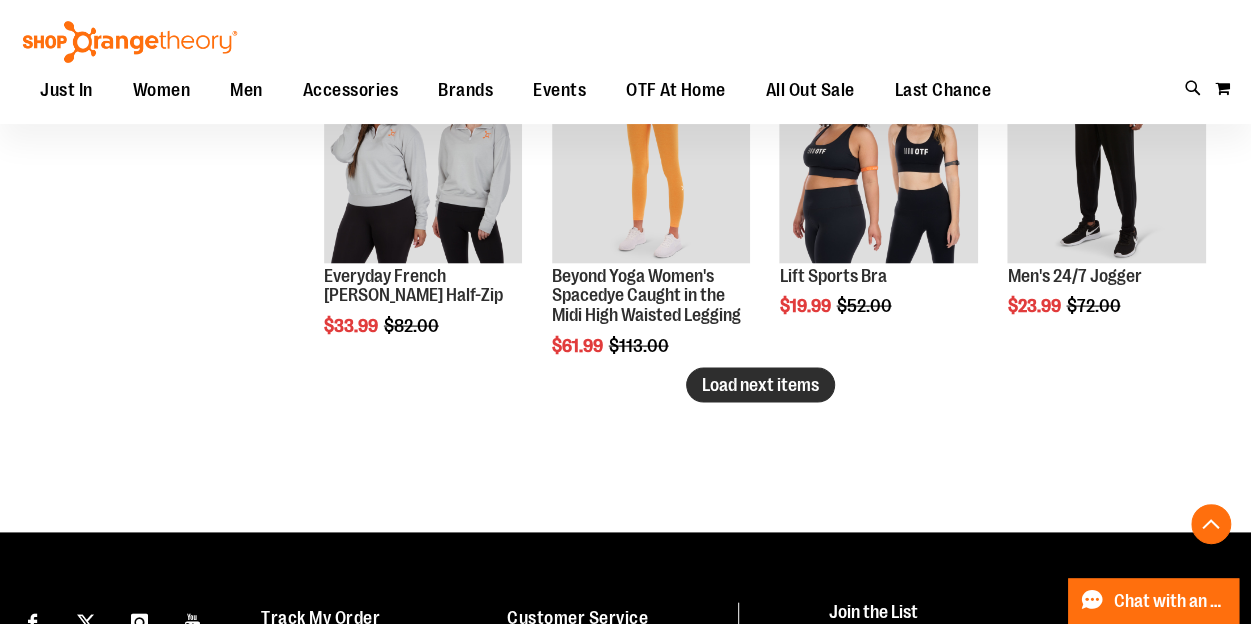click on "Load next items" at bounding box center [760, 385] 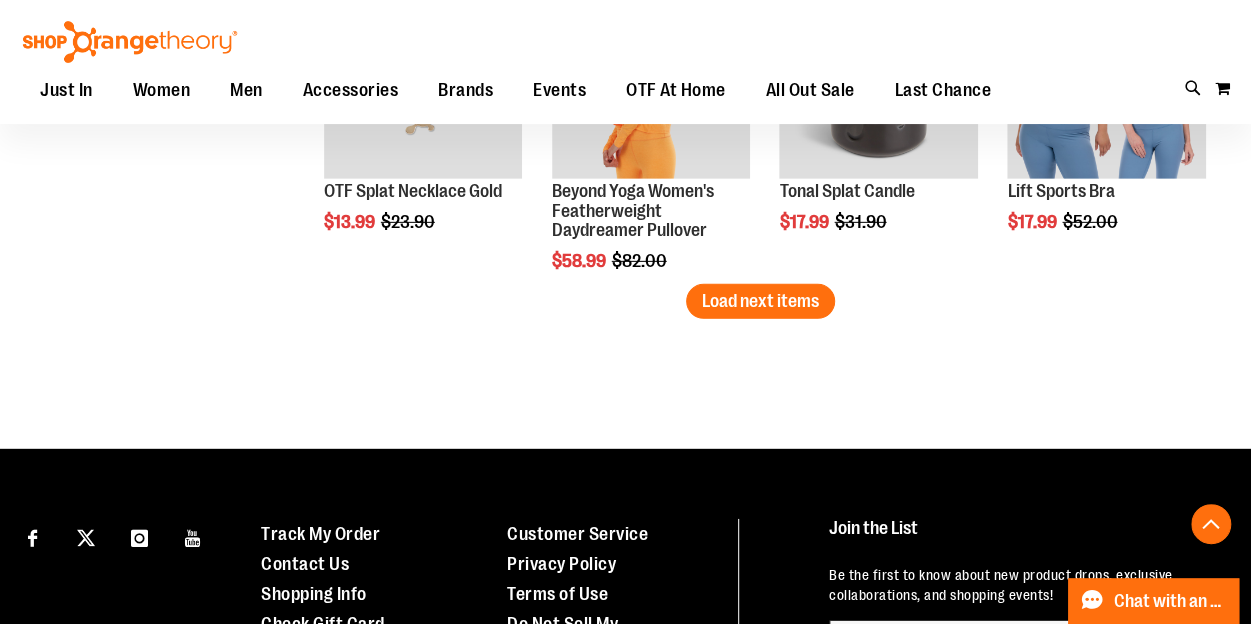 scroll, scrollTop: 6752, scrollLeft: 0, axis: vertical 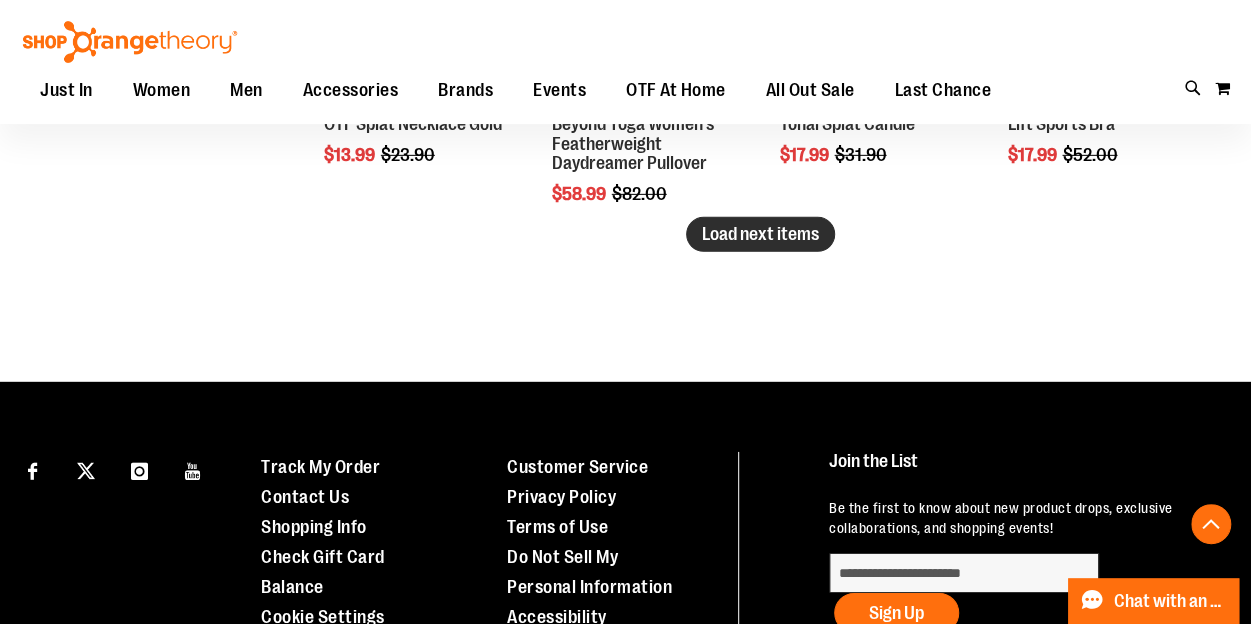 click on "Load next items" at bounding box center [760, 234] 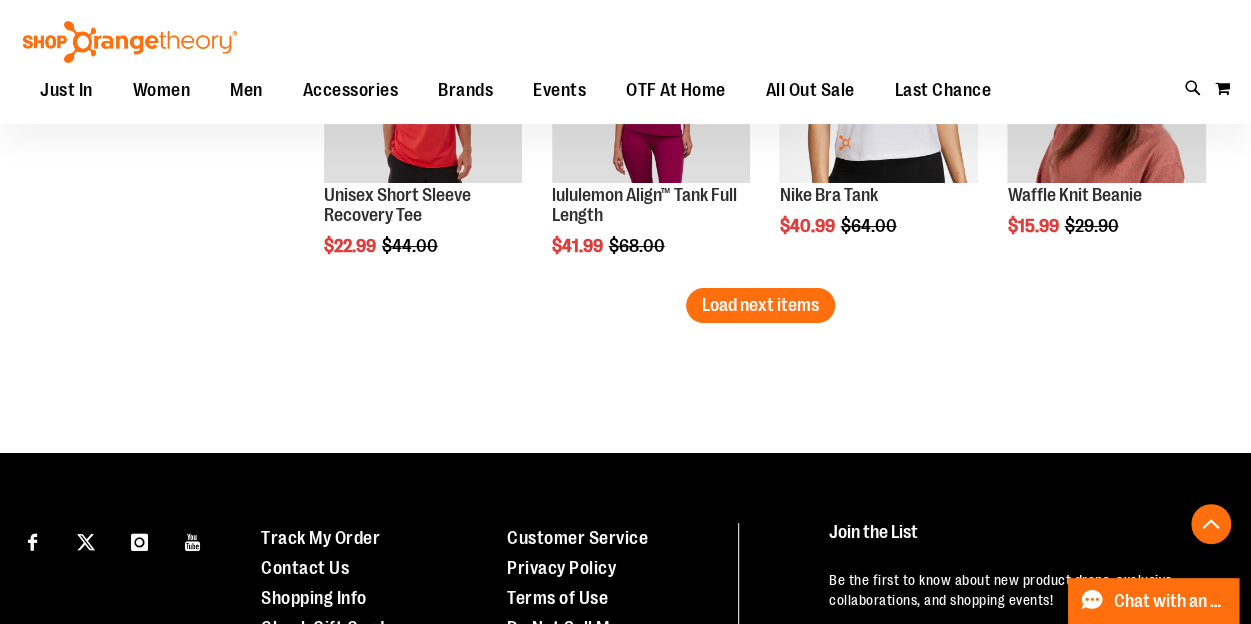 scroll, scrollTop: 7604, scrollLeft: 0, axis: vertical 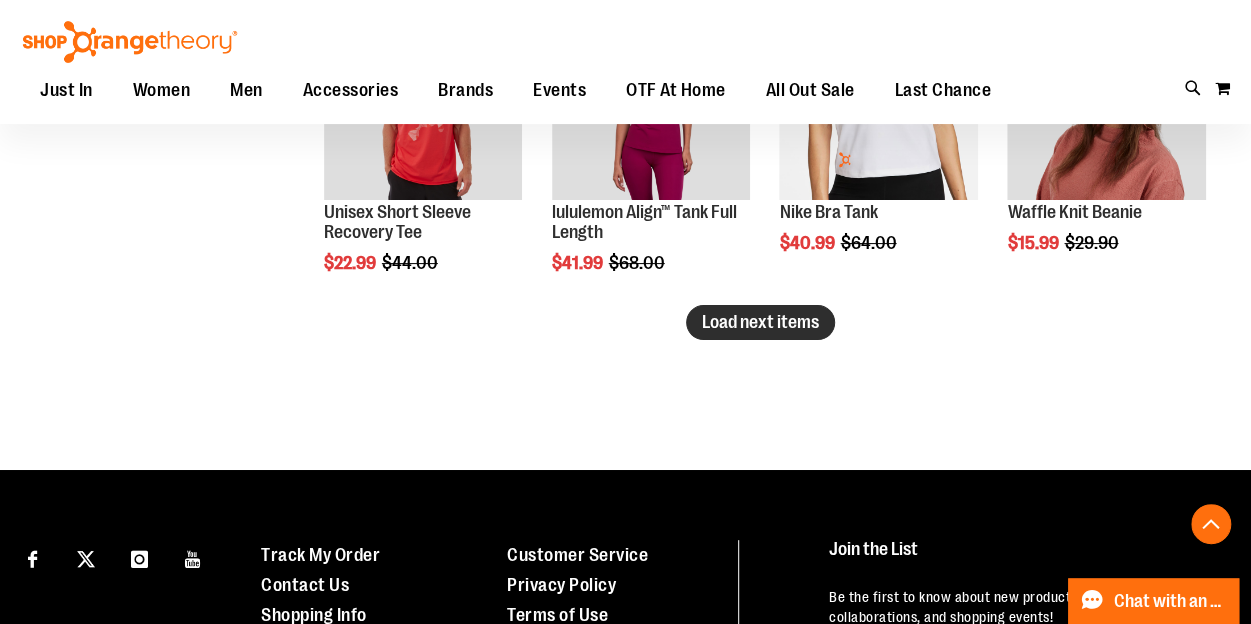 click on "Load next items" at bounding box center [760, 322] 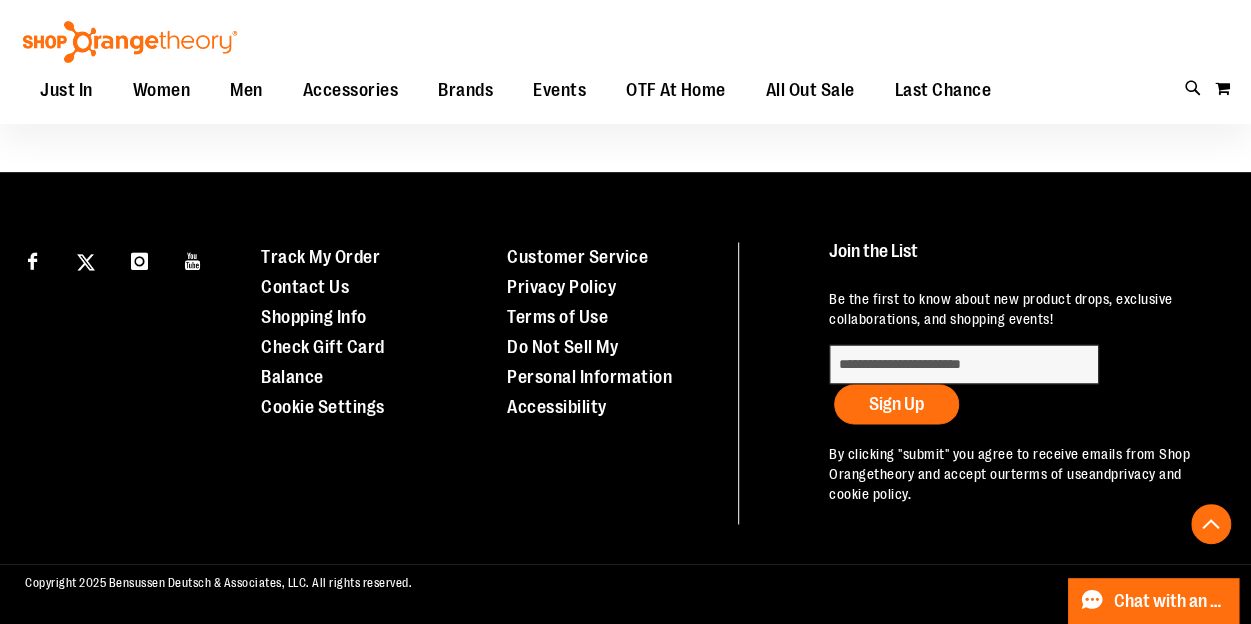 scroll, scrollTop: 8296, scrollLeft: 0, axis: vertical 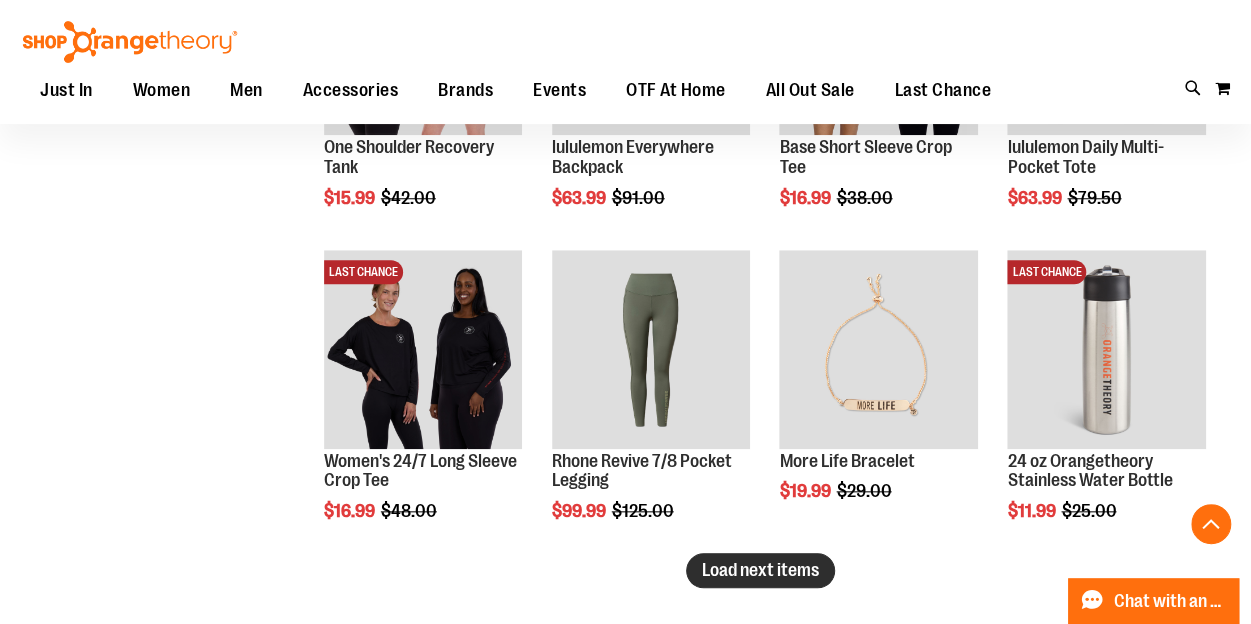 click on "Load next items" at bounding box center [760, 570] 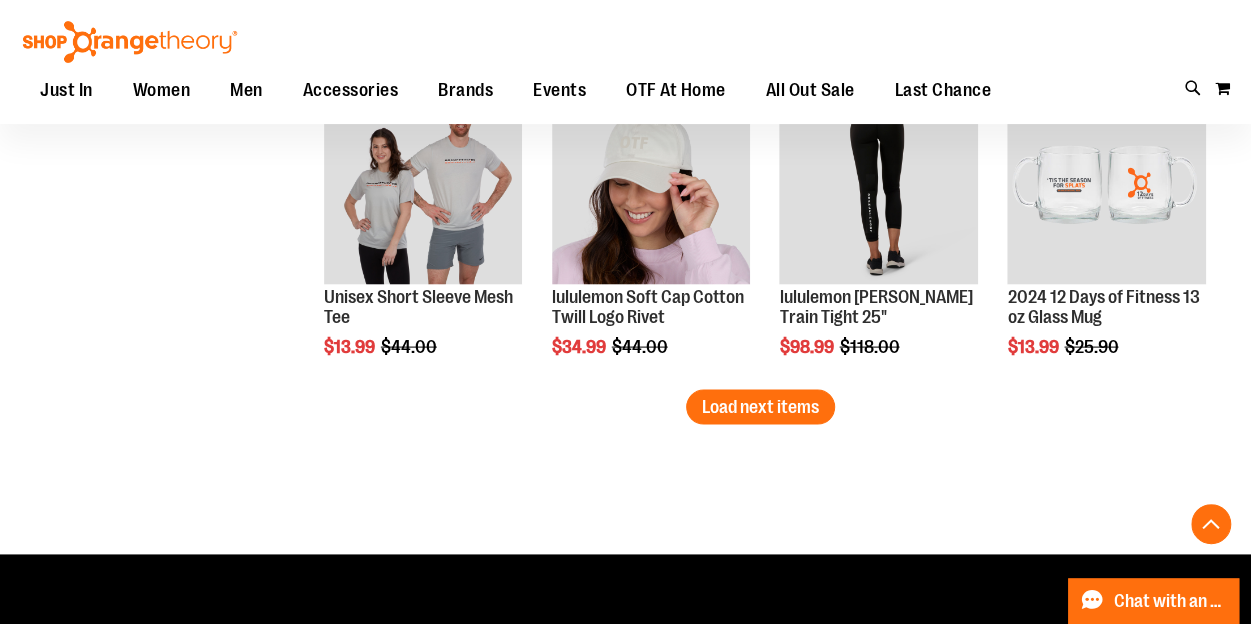 scroll, scrollTop: 9402, scrollLeft: 0, axis: vertical 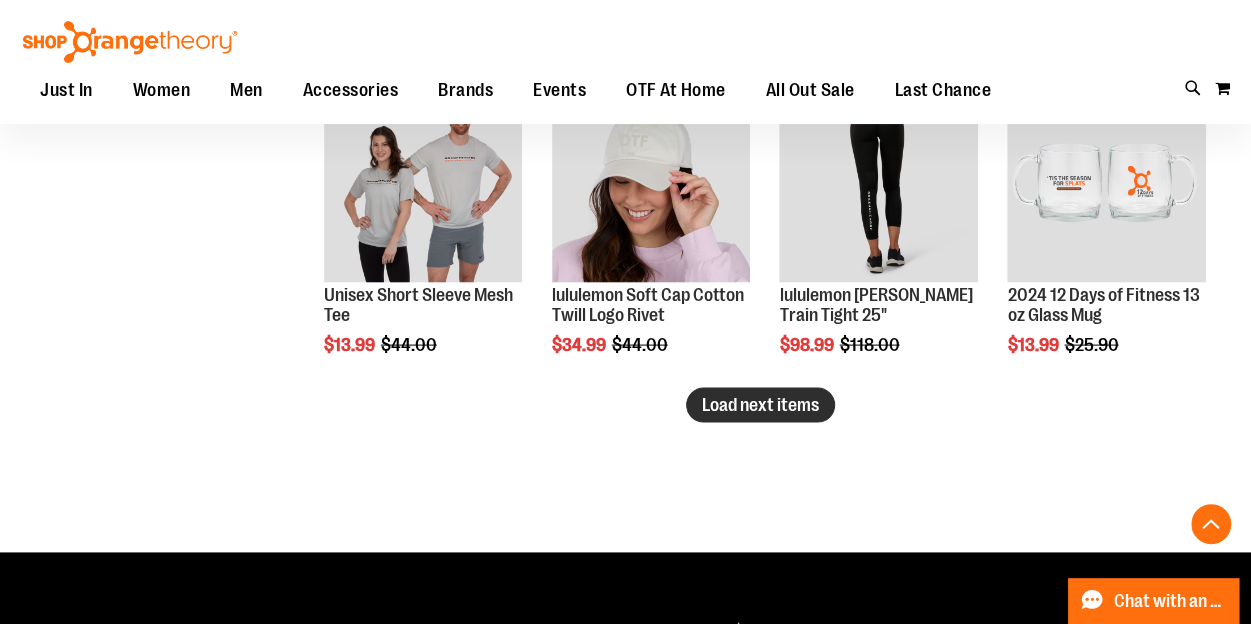 click on "Load next items" at bounding box center [760, 405] 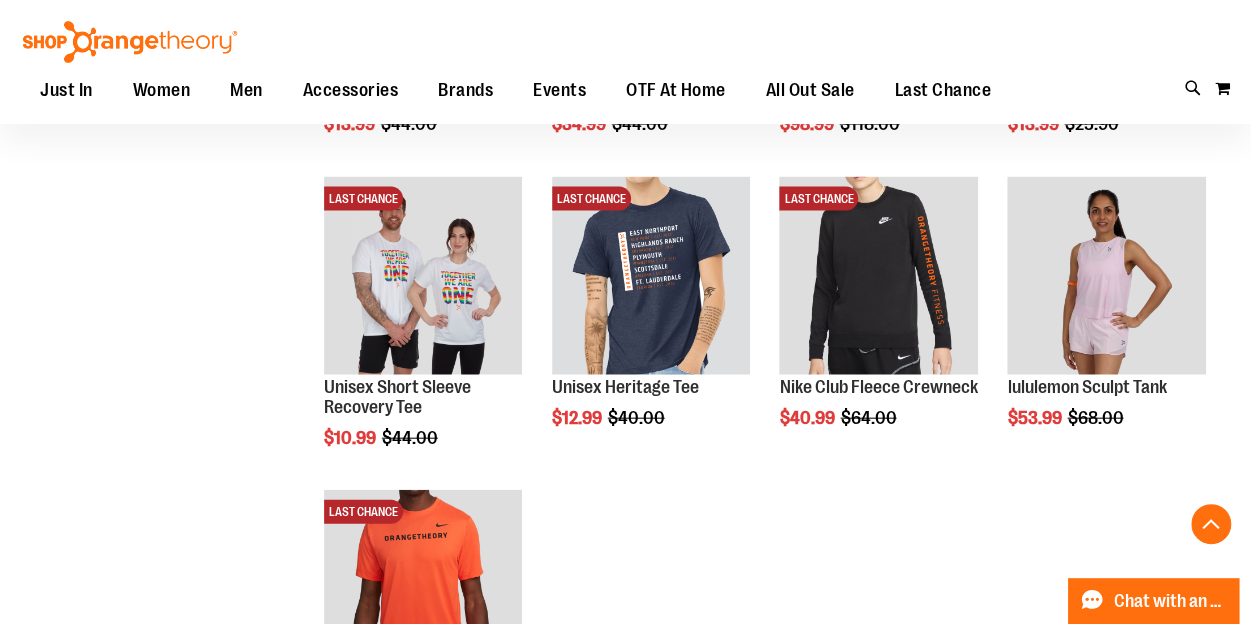scroll, scrollTop: 9682, scrollLeft: 0, axis: vertical 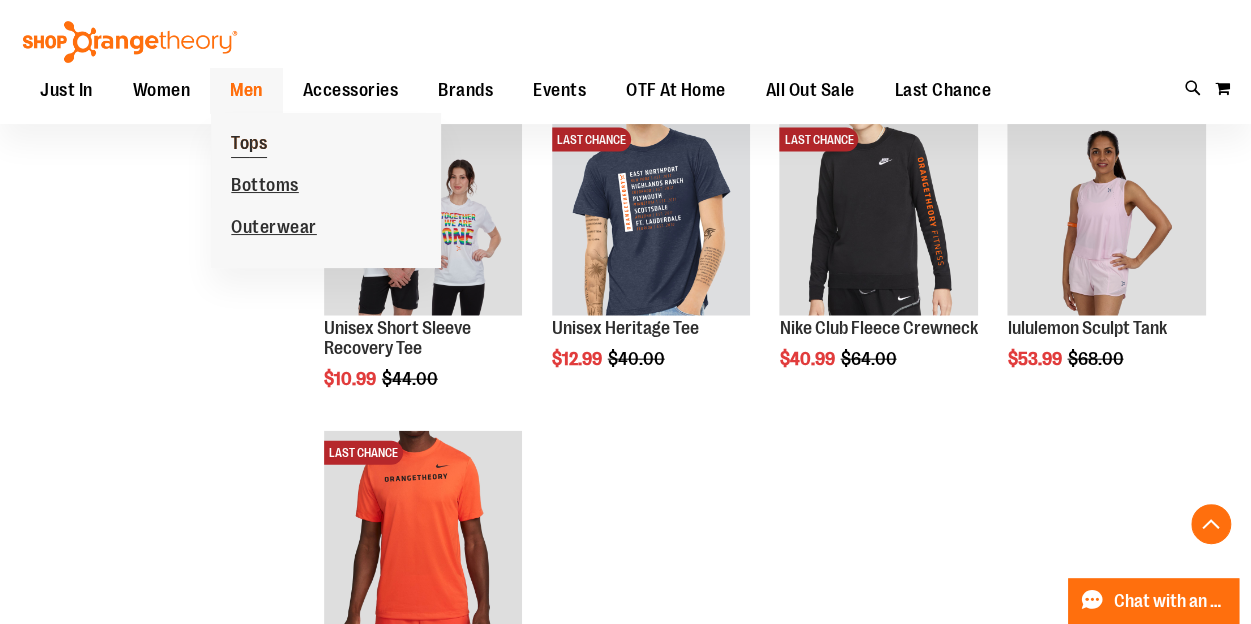 click on "Tops" at bounding box center (249, 145) 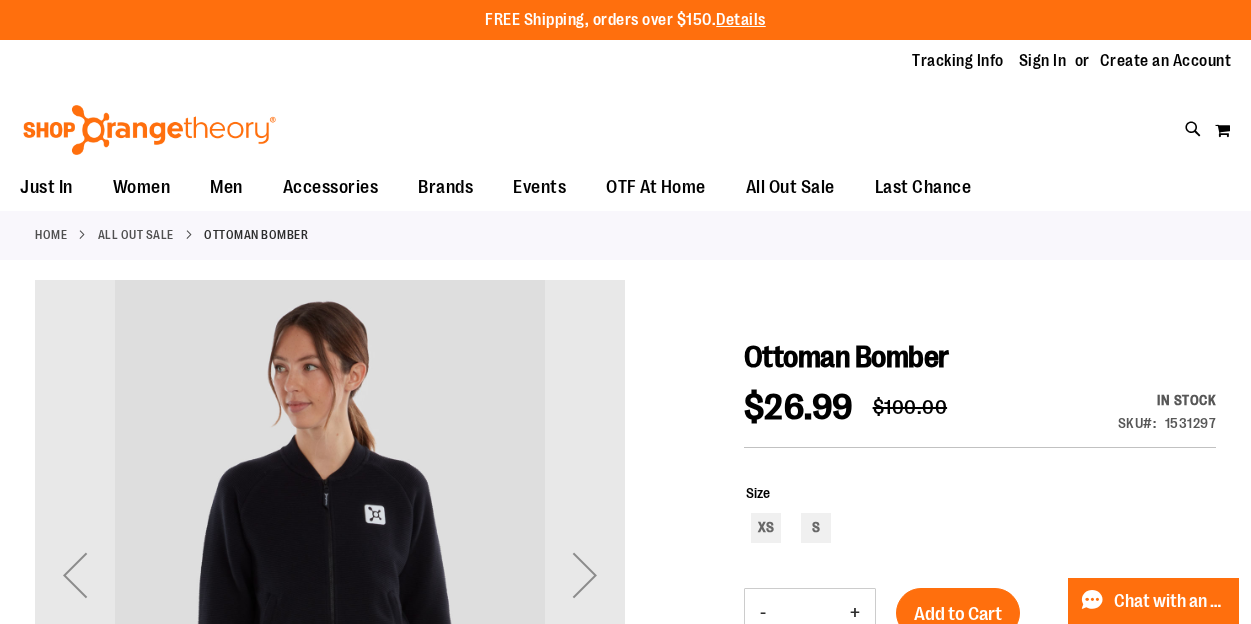 scroll, scrollTop: 0, scrollLeft: 0, axis: both 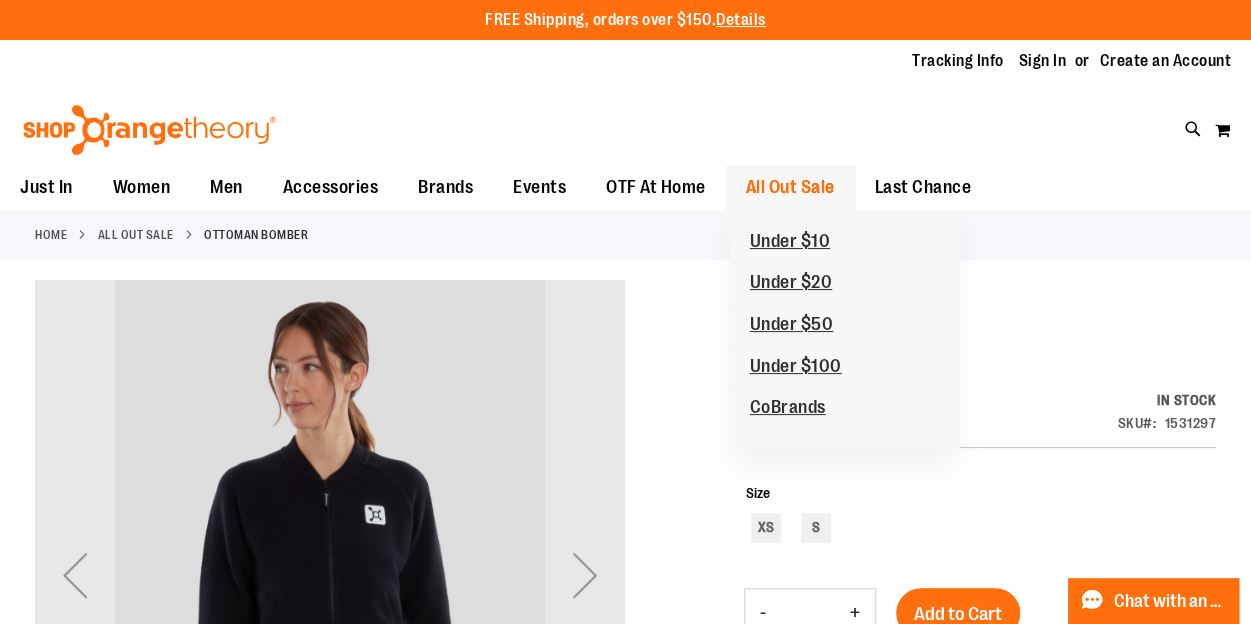 type on "**********" 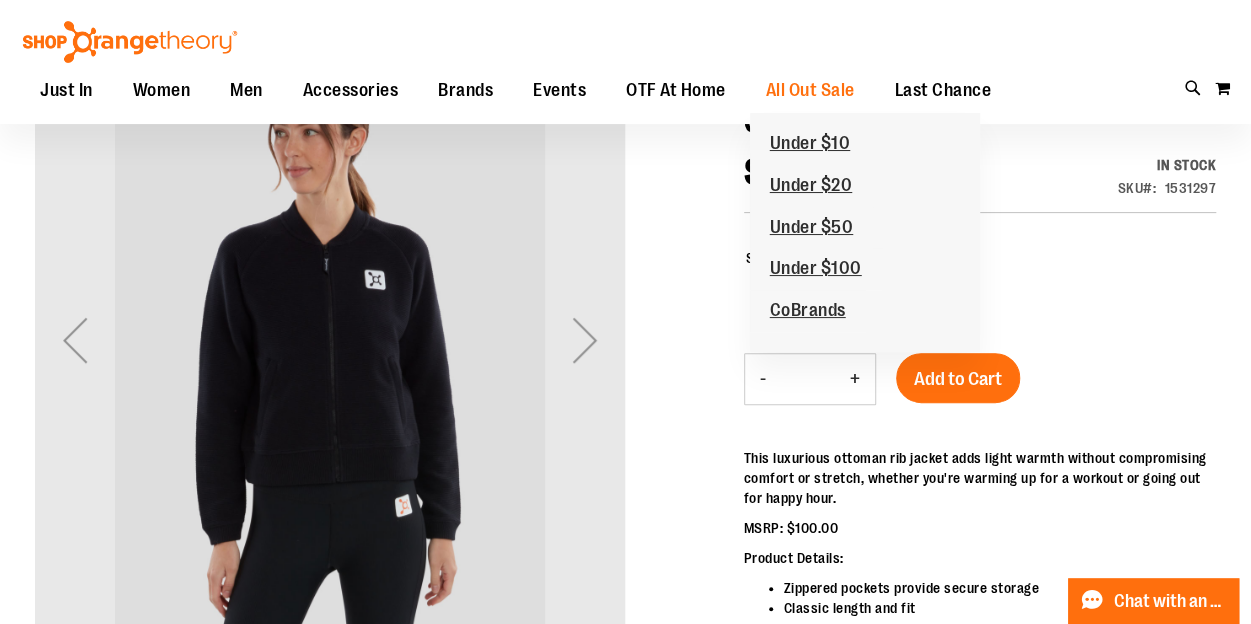 scroll, scrollTop: 279, scrollLeft: 0, axis: vertical 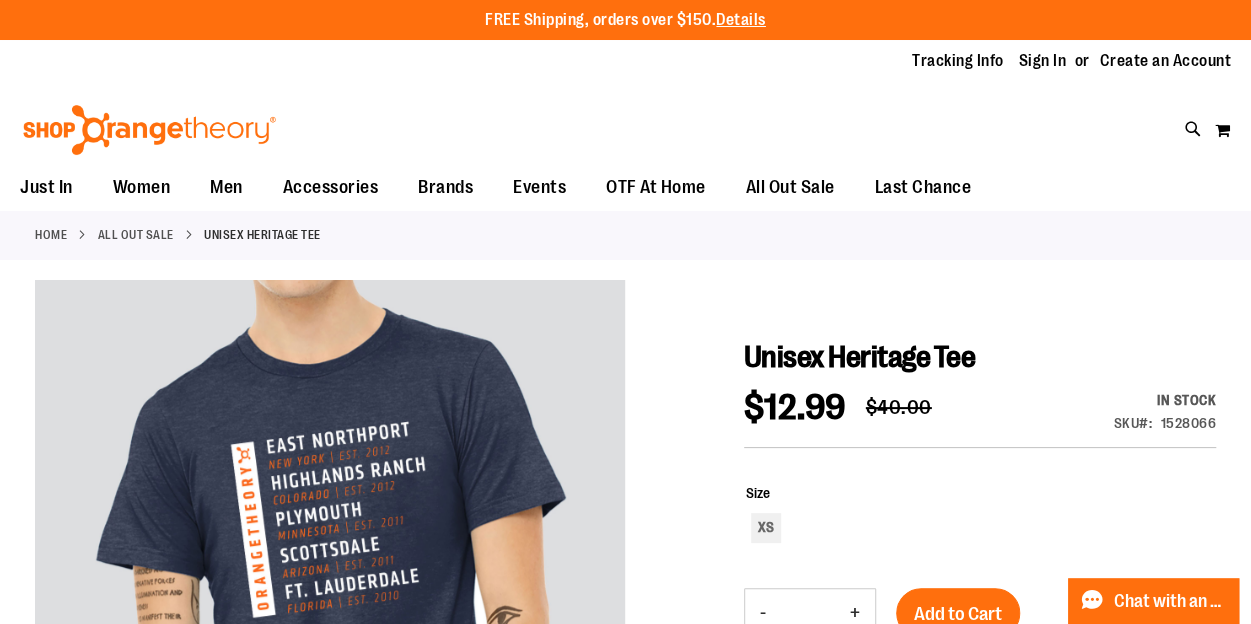 type on "**********" 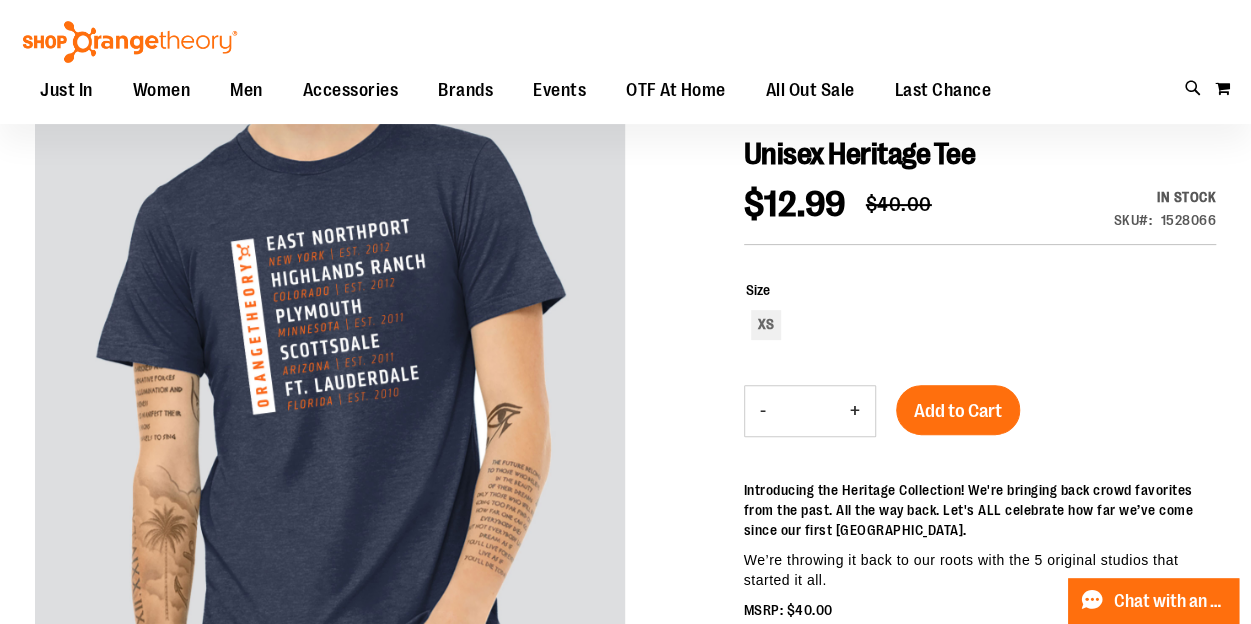 scroll, scrollTop: 199, scrollLeft: 0, axis: vertical 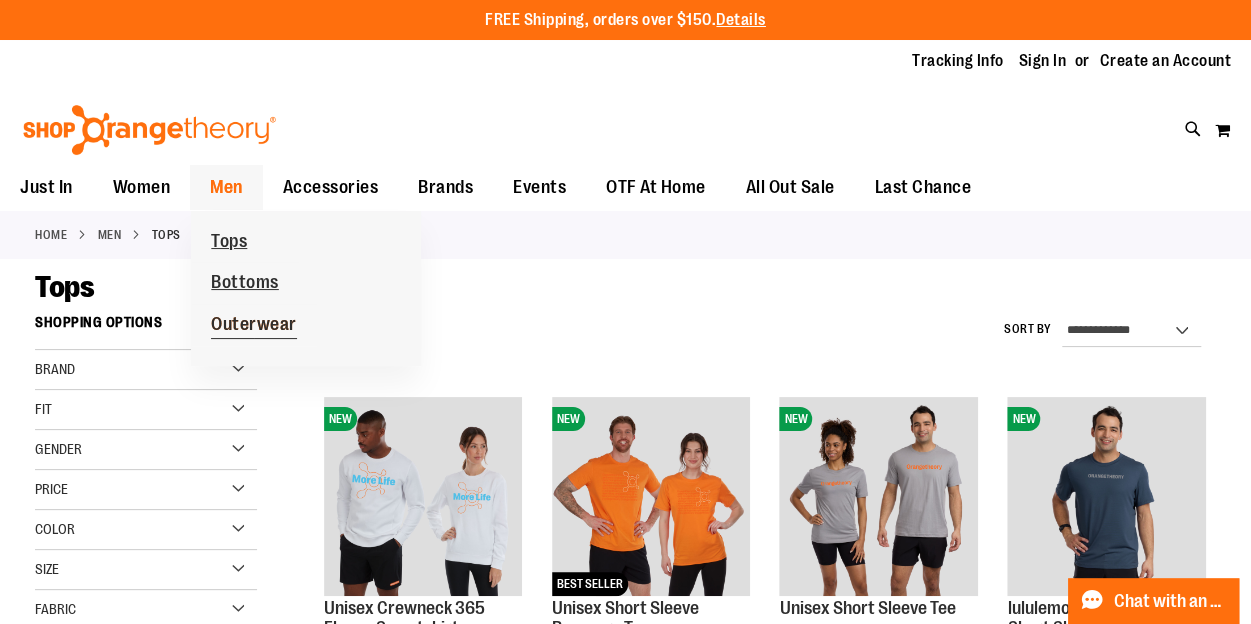 type on "**********" 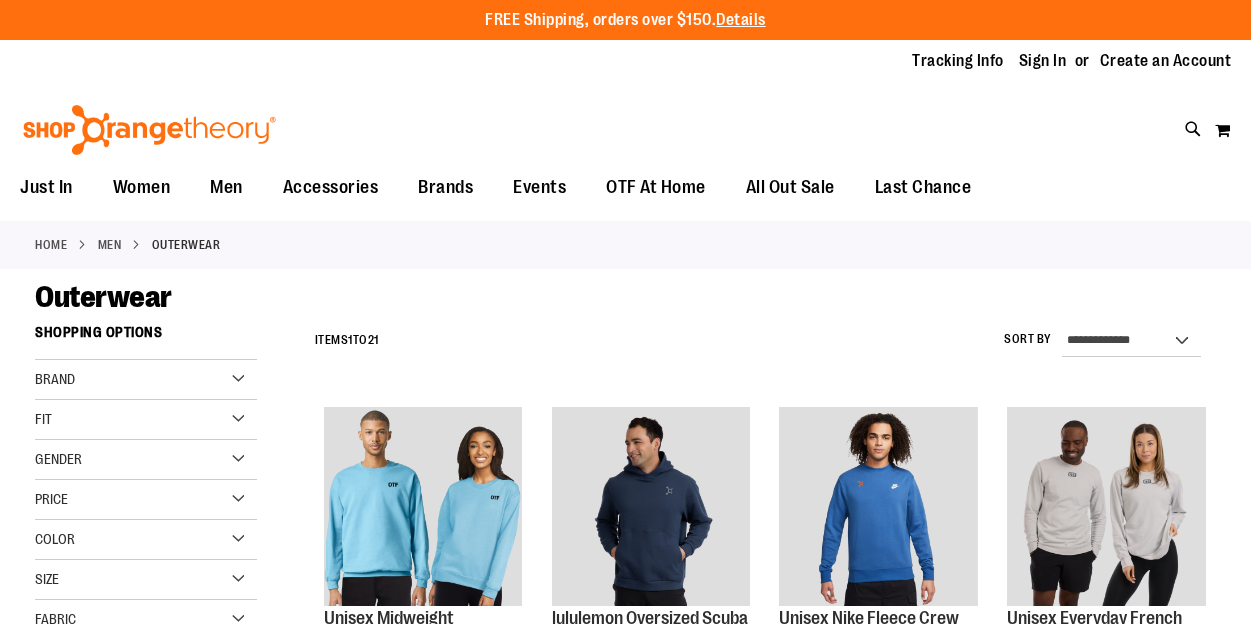 scroll, scrollTop: 0, scrollLeft: 0, axis: both 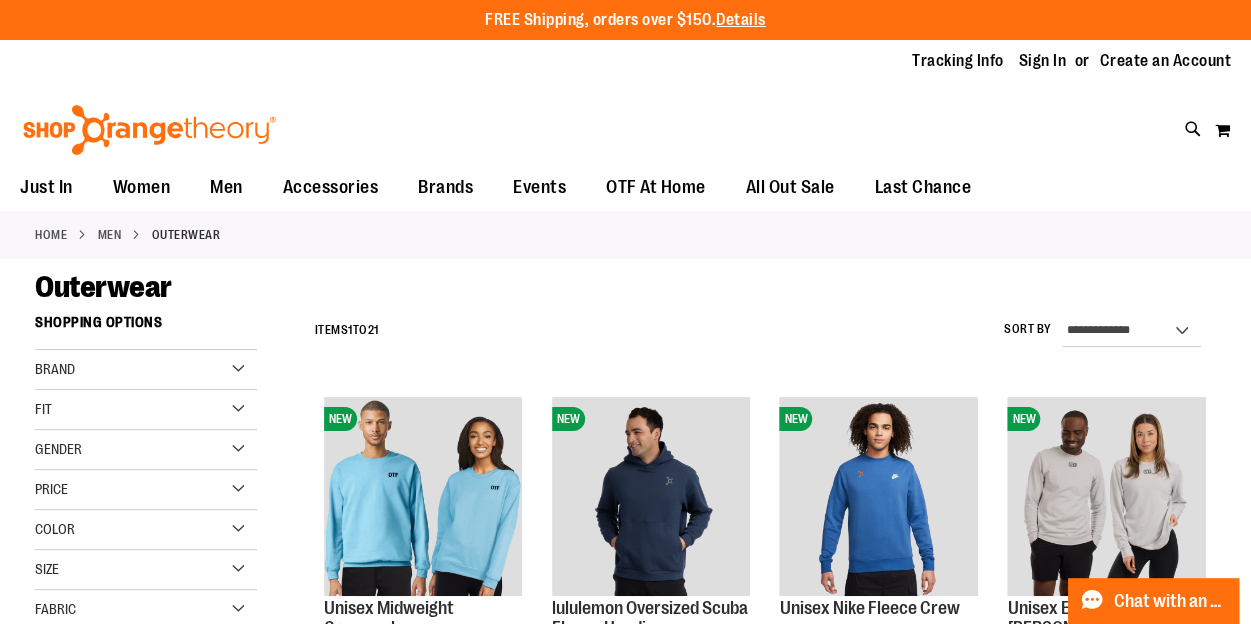 type on "**********" 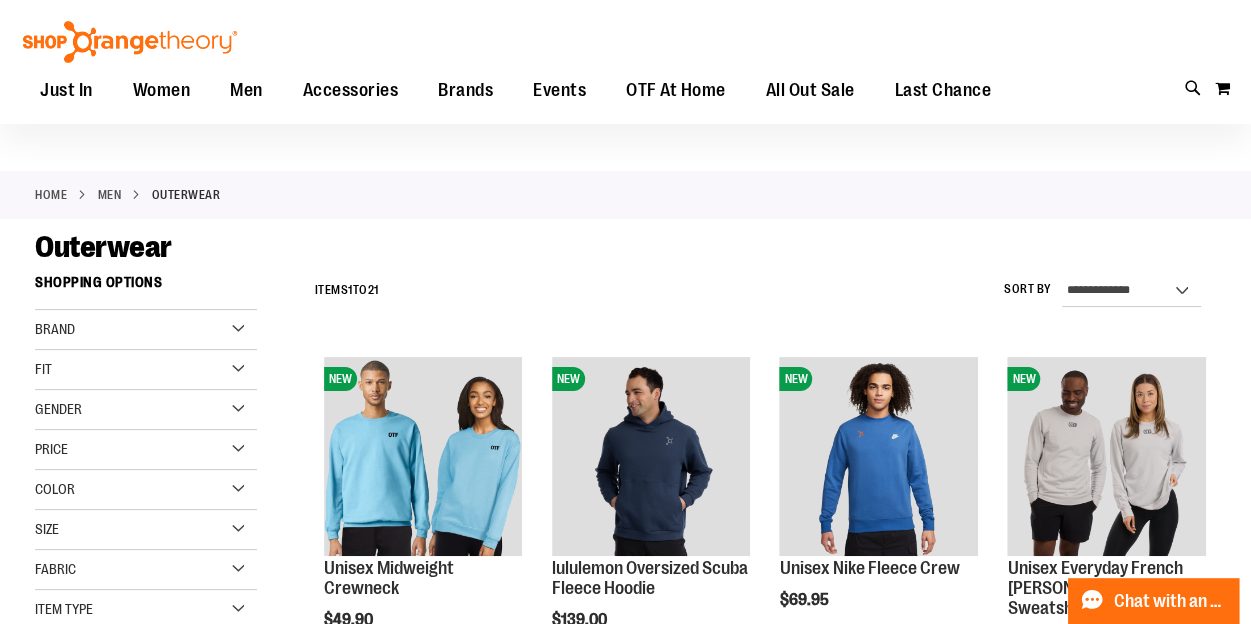 scroll, scrollTop: 585, scrollLeft: 0, axis: vertical 